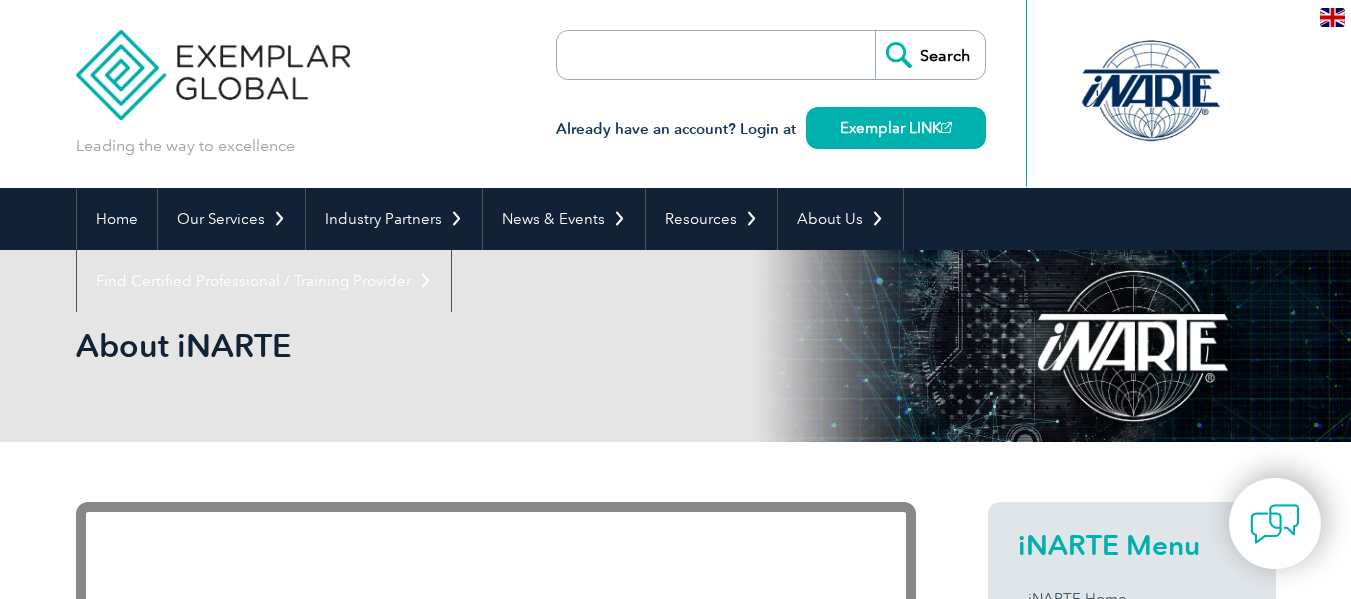 scroll, scrollTop: 0, scrollLeft: 0, axis: both 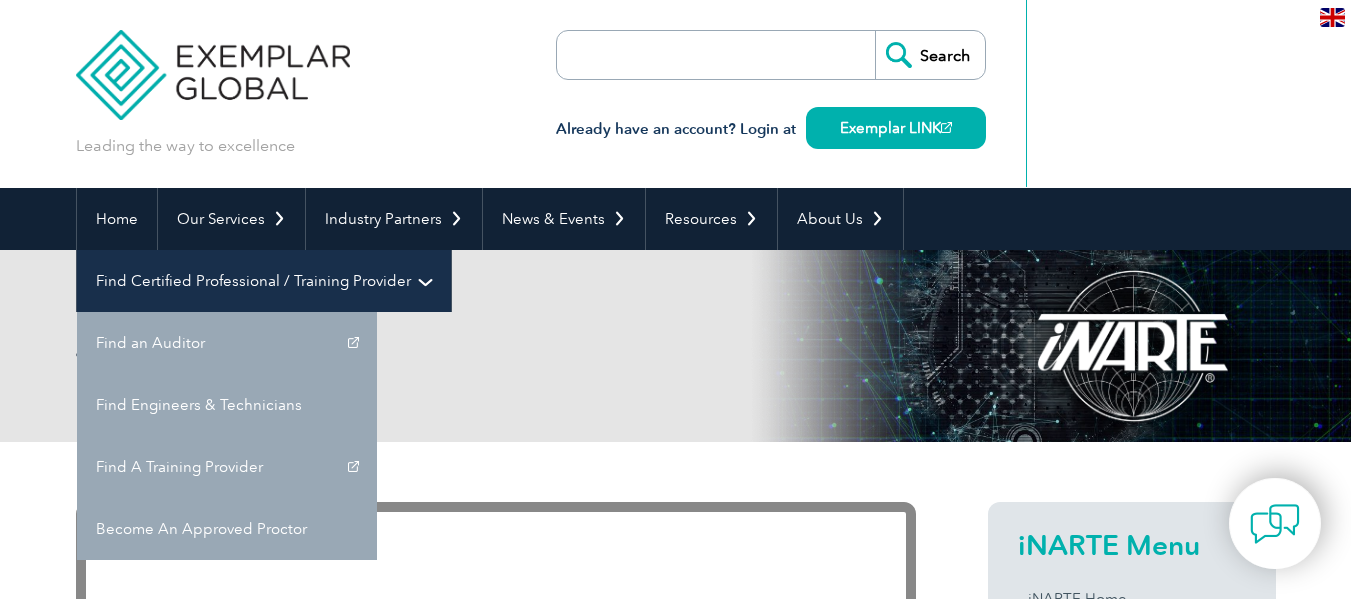 click on "Find Certified Professional / Training Provider" at bounding box center [264, 281] 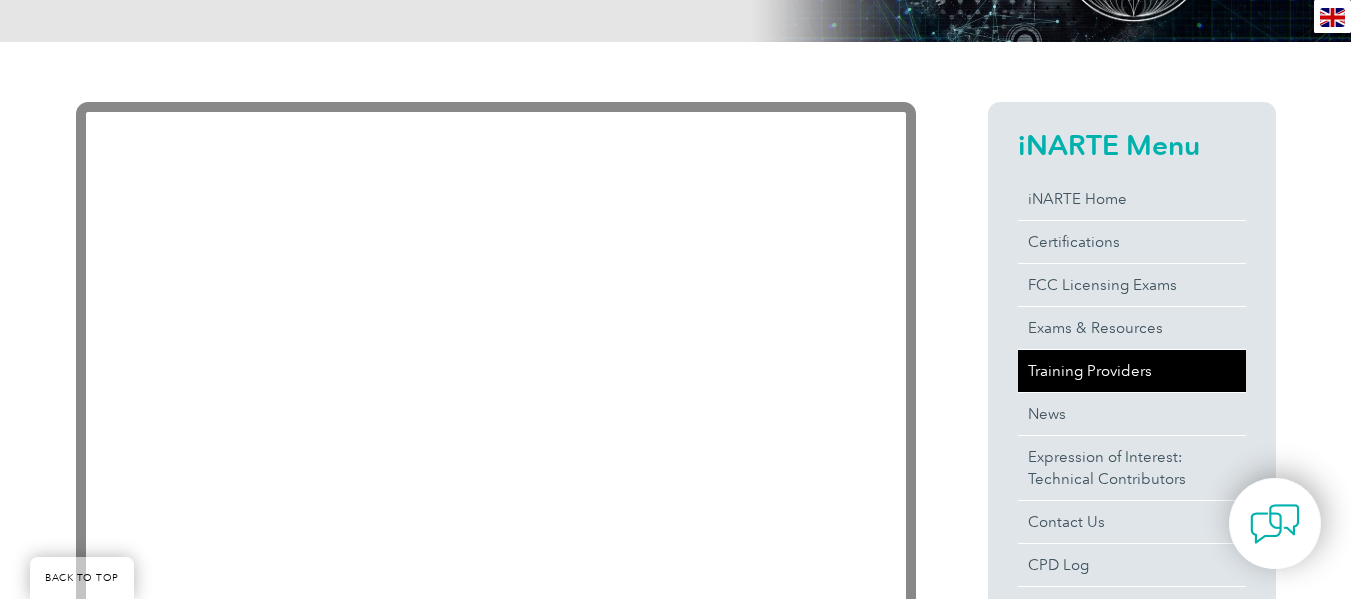 scroll, scrollTop: 800, scrollLeft: 0, axis: vertical 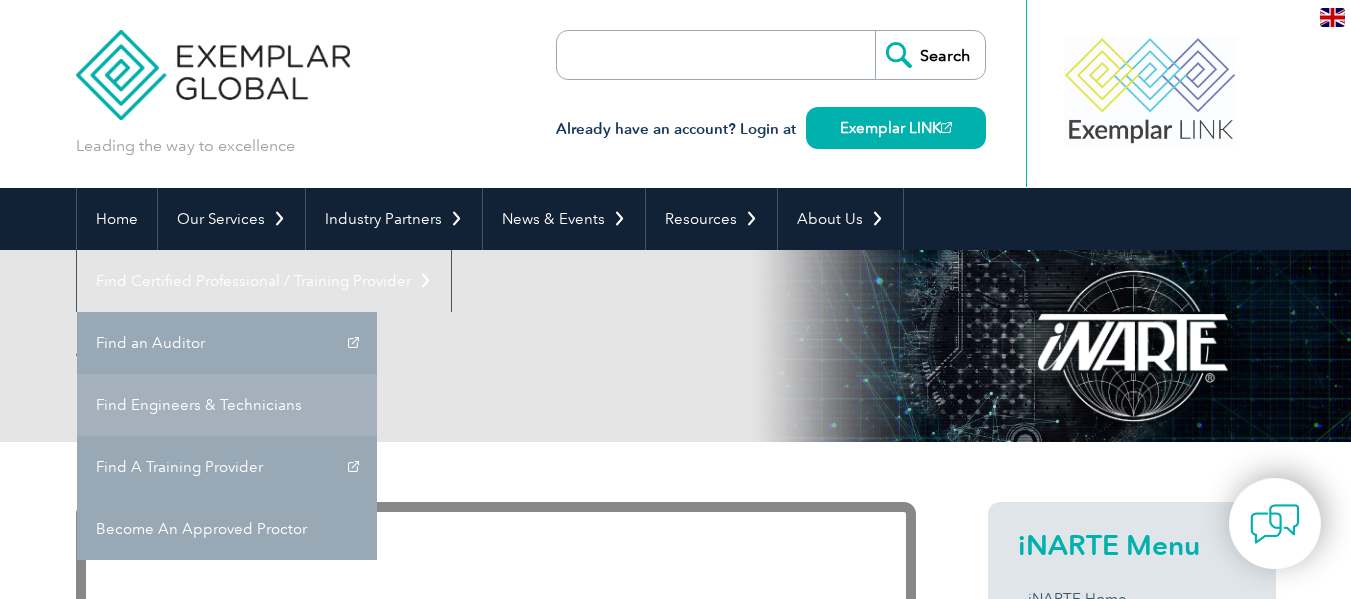 click on "Find Engineers & Technicians" at bounding box center [227, 405] 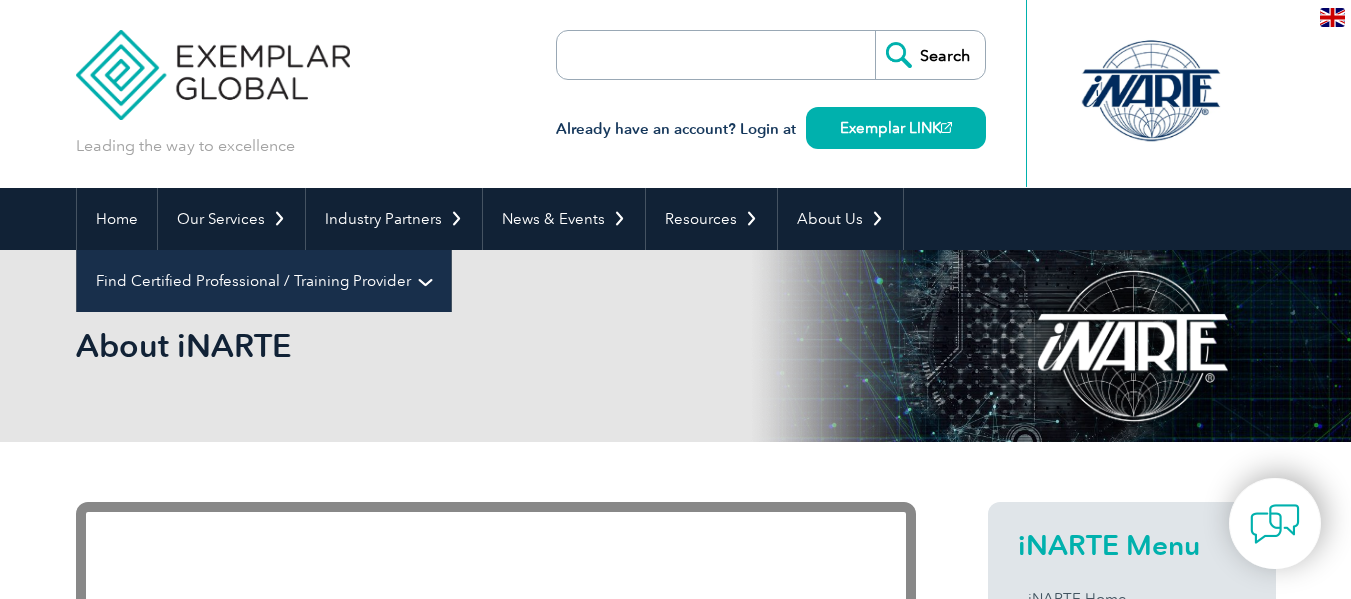 scroll, scrollTop: 0, scrollLeft: 0, axis: both 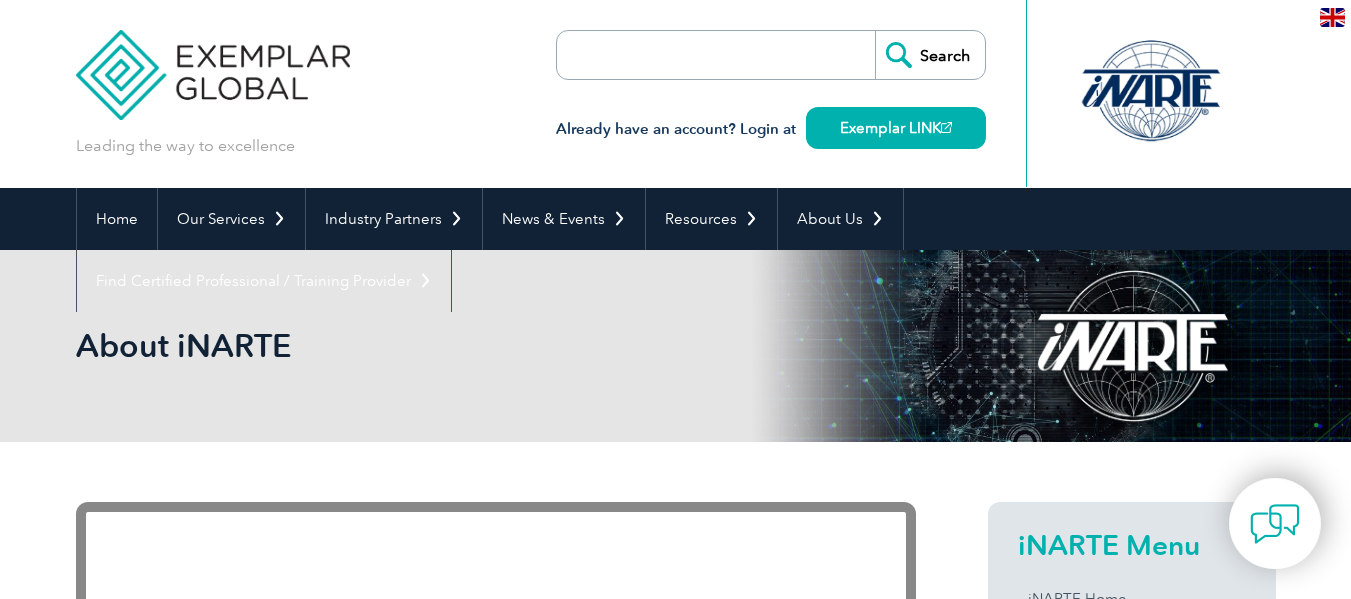 click at bounding box center (1332, 17) 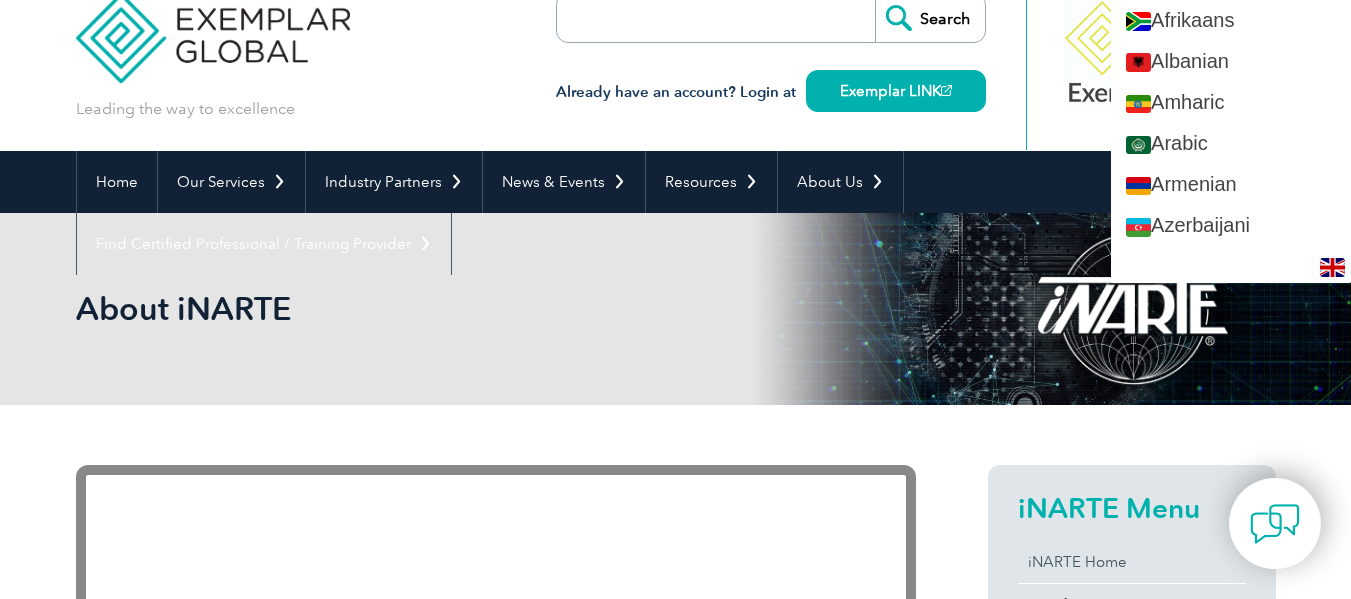 scroll, scrollTop: 18, scrollLeft: 0, axis: vertical 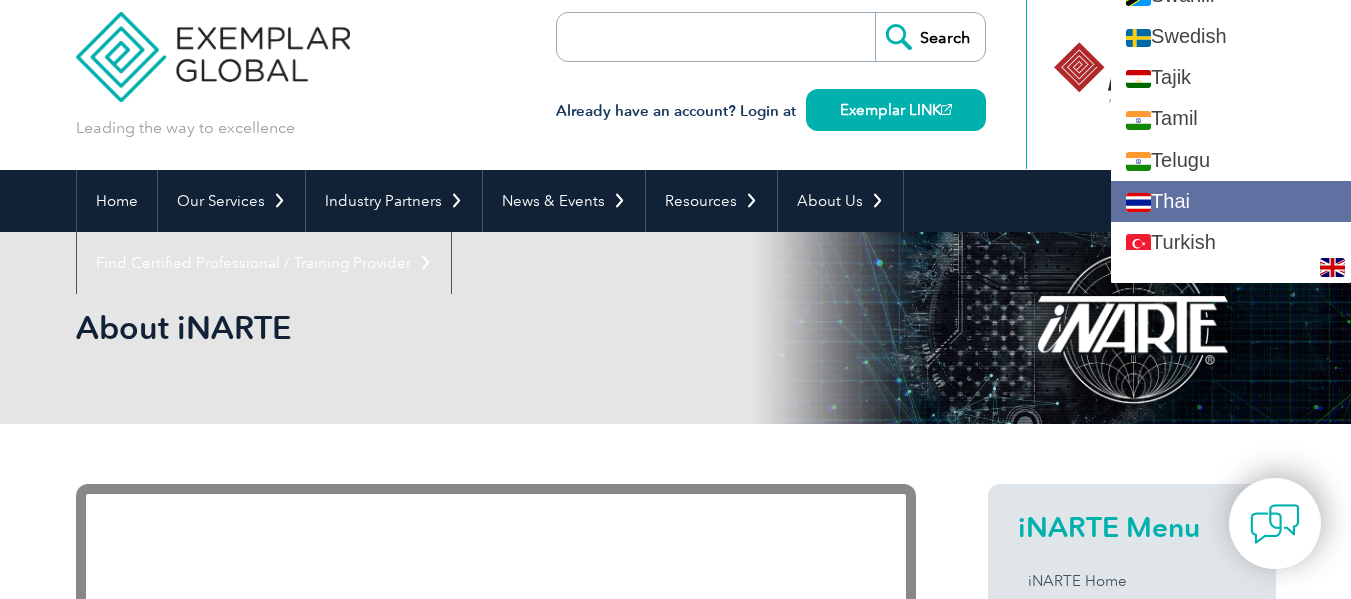 click on "Thai" at bounding box center (1231, 201) 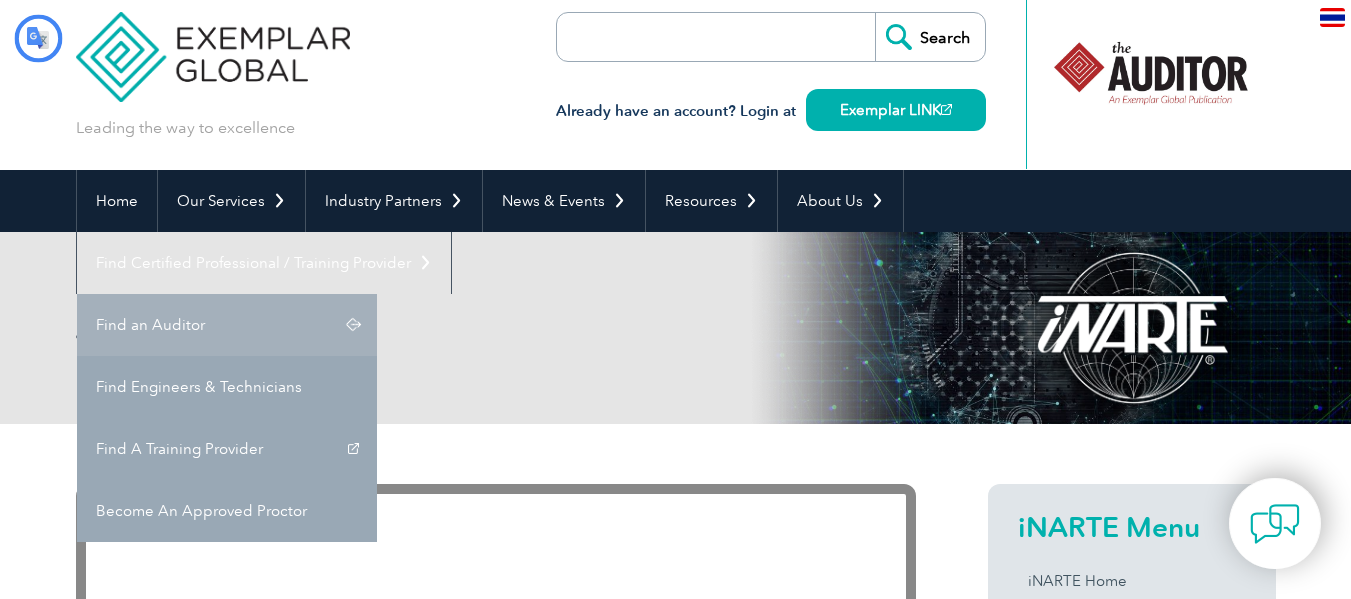 scroll, scrollTop: 0, scrollLeft: 0, axis: both 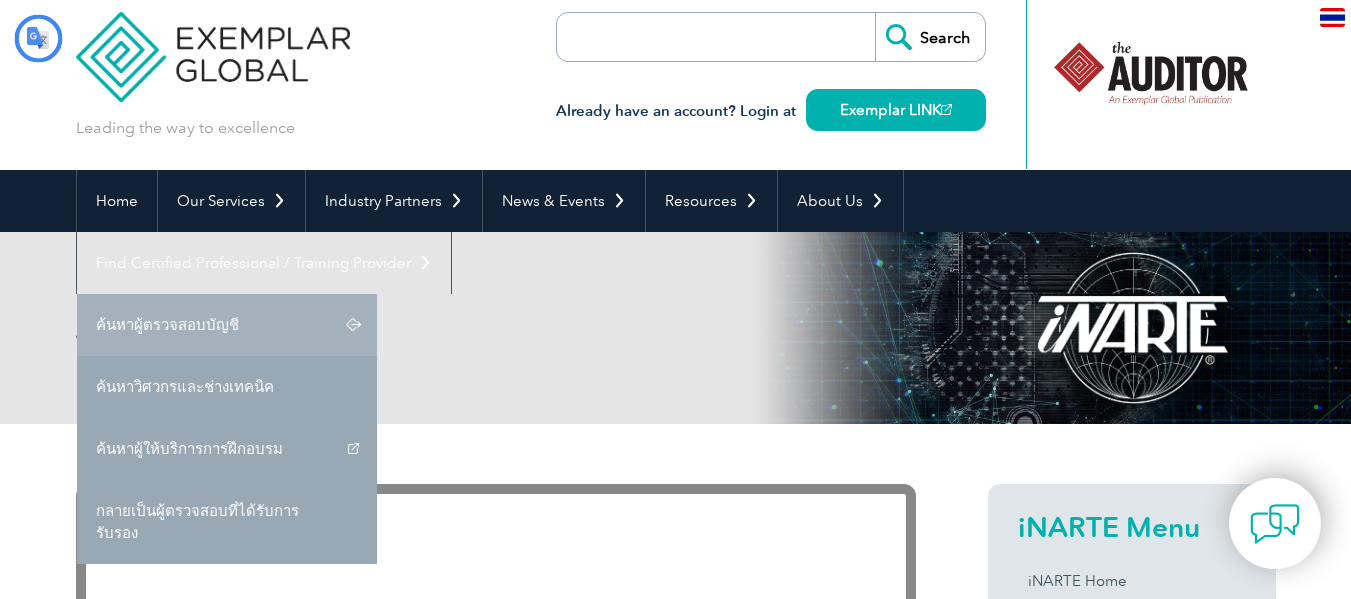type on "ค้นหา" 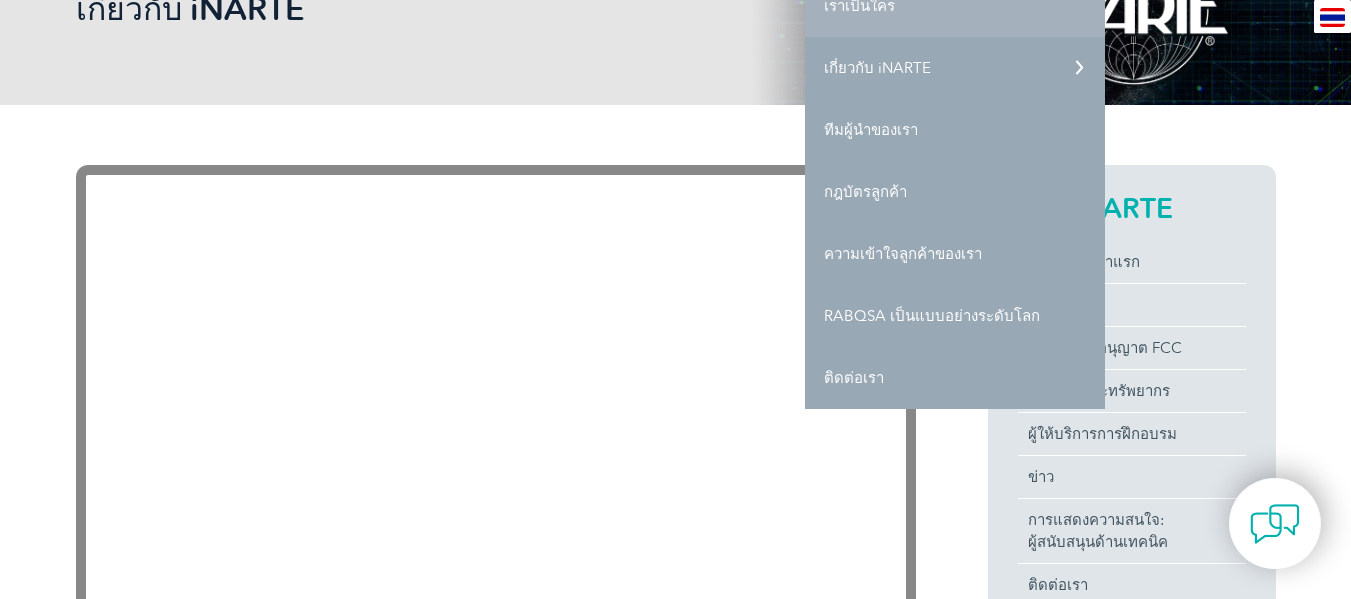 scroll, scrollTop: 418, scrollLeft: 0, axis: vertical 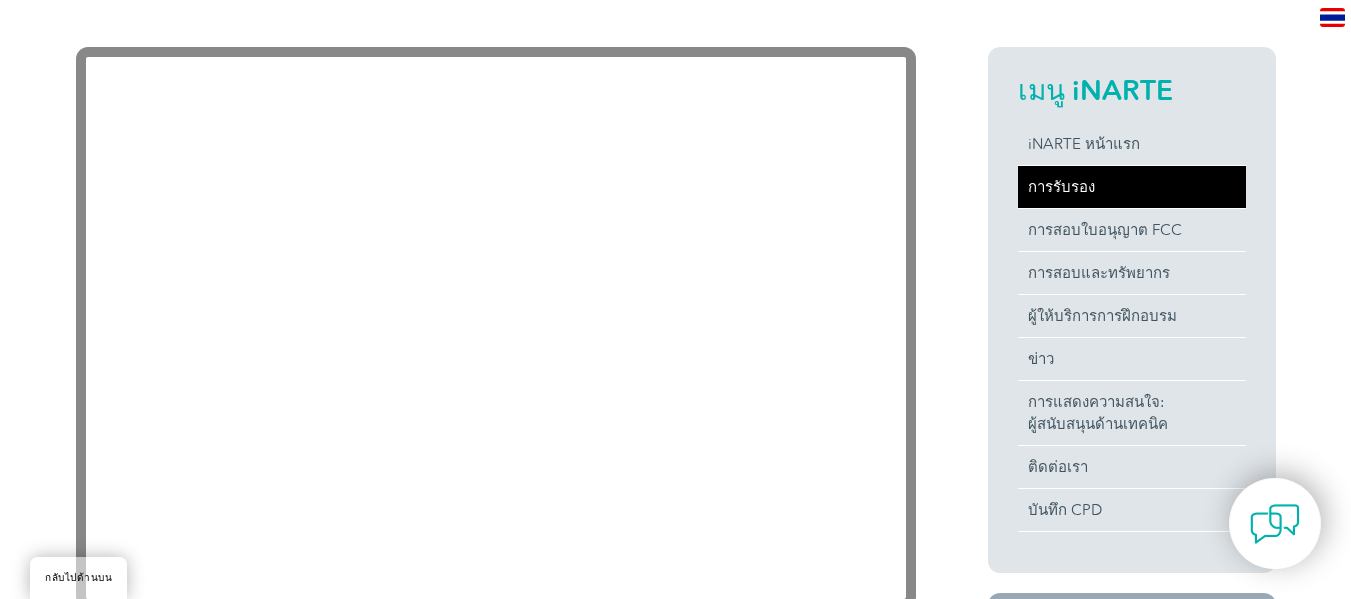 click on "การรับรอง" at bounding box center (1061, 187) 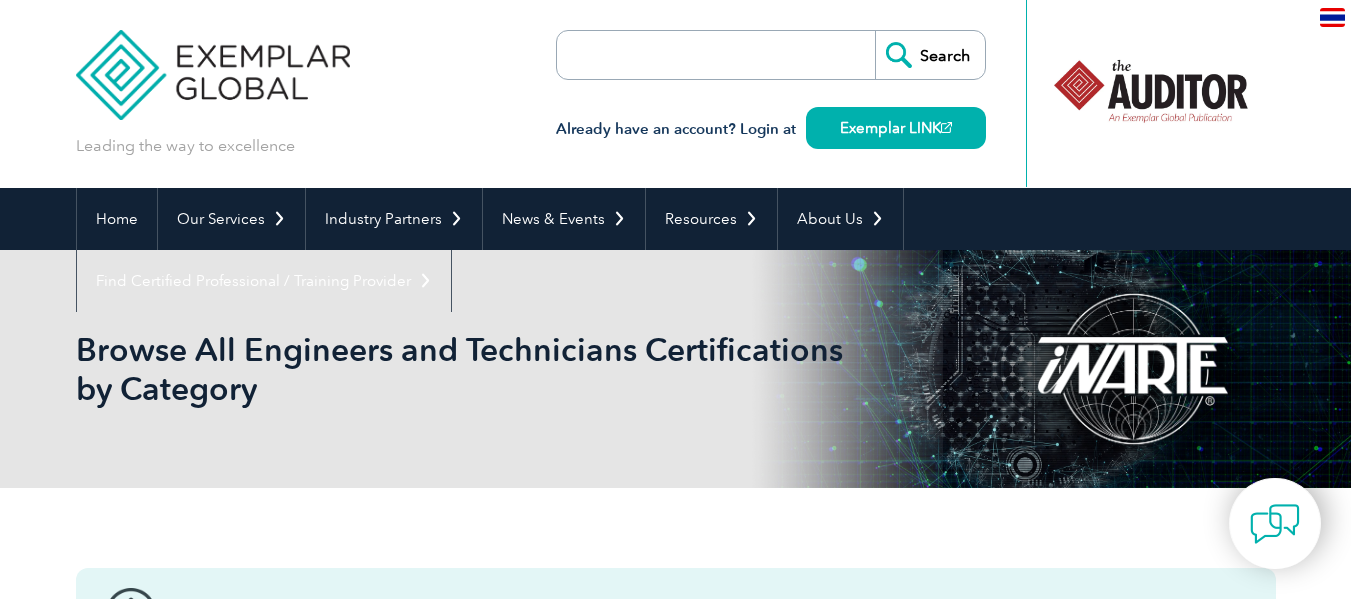 scroll, scrollTop: 0, scrollLeft: 0, axis: both 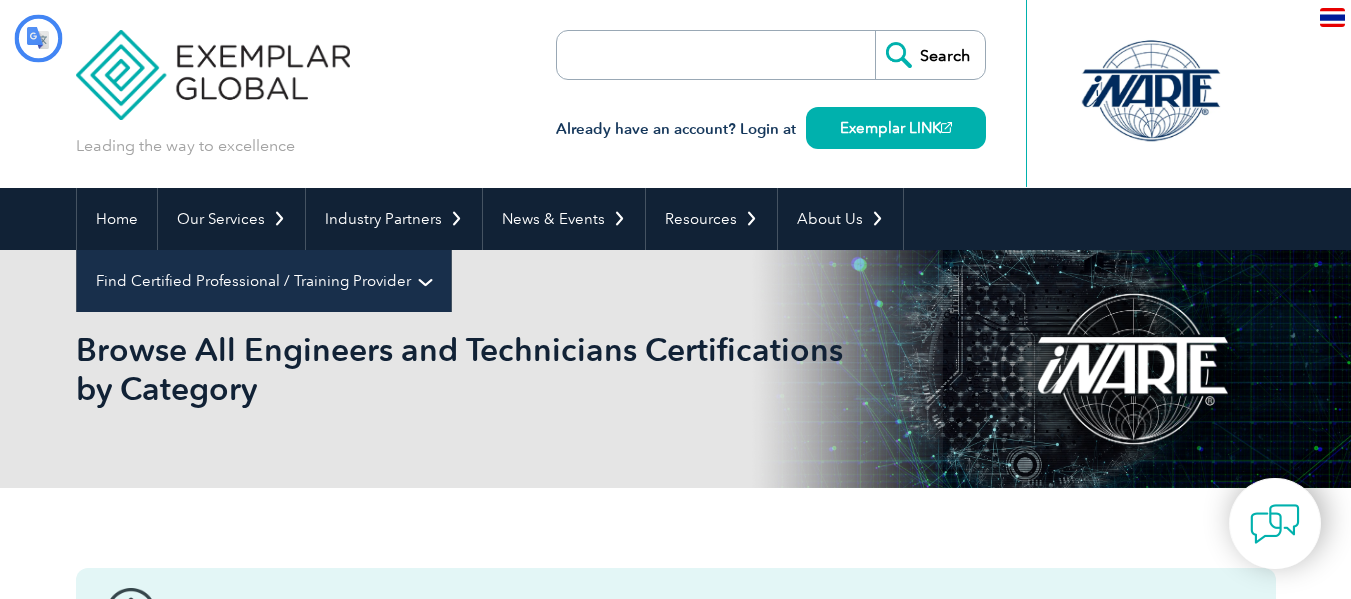 type on "ค้นหา" 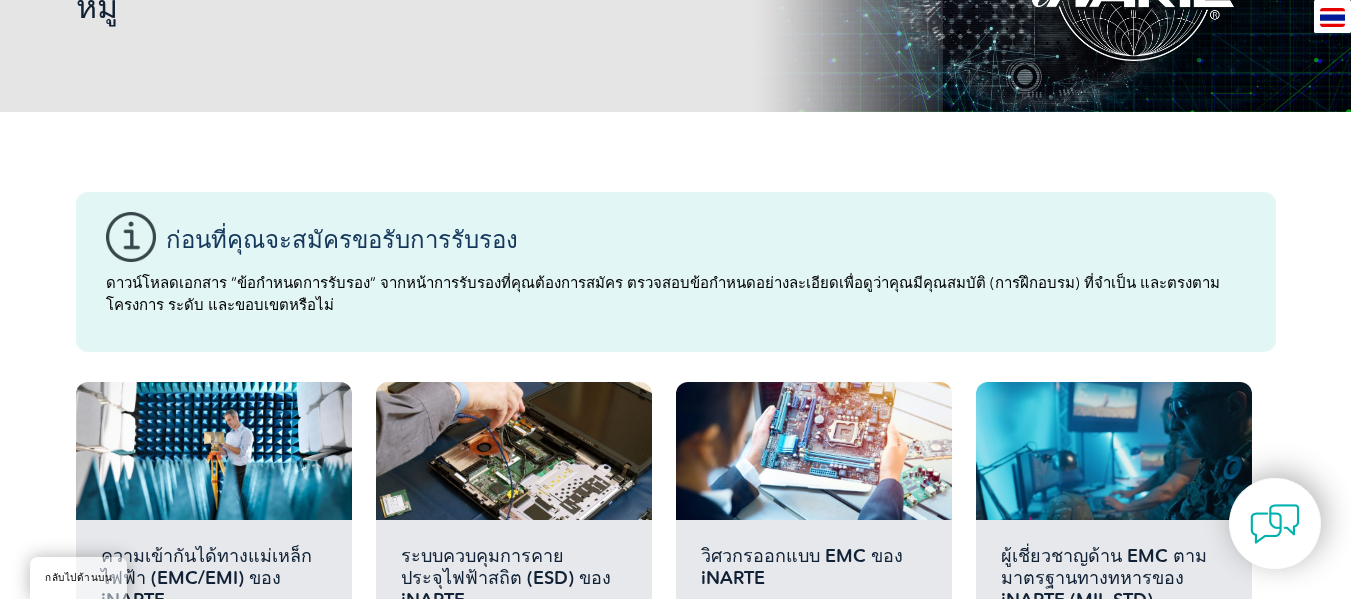 scroll, scrollTop: 800, scrollLeft: 0, axis: vertical 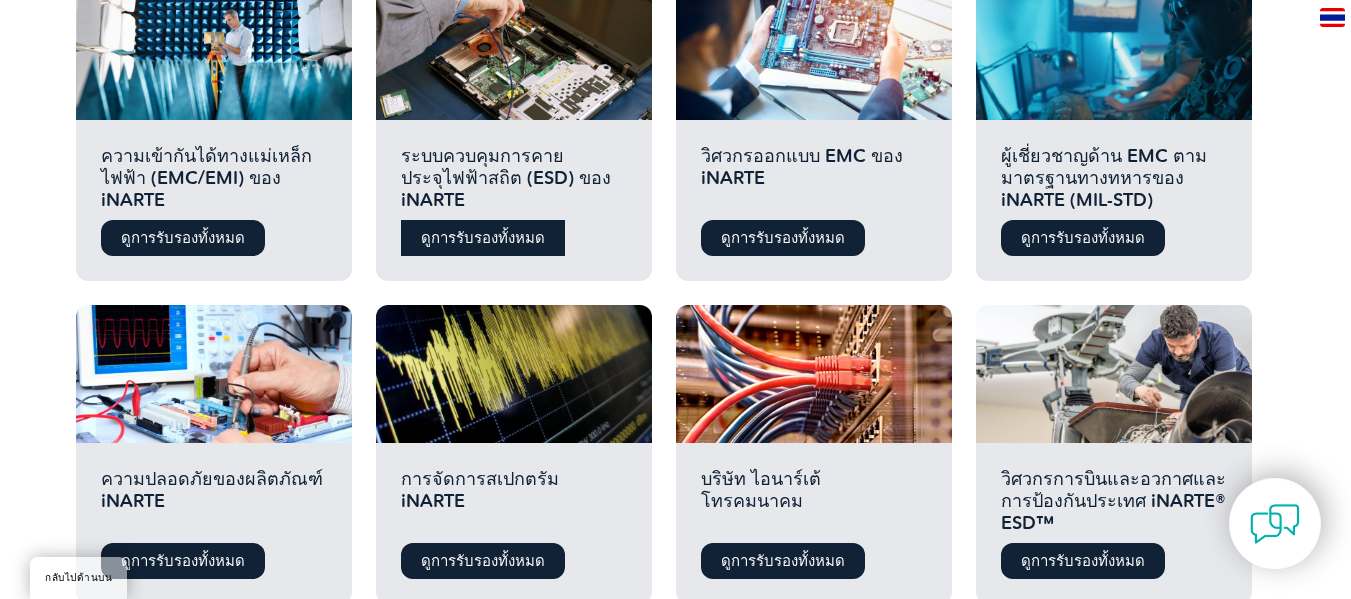click on "ดูการรับรองทั้งหมด" at bounding box center (483, 238) 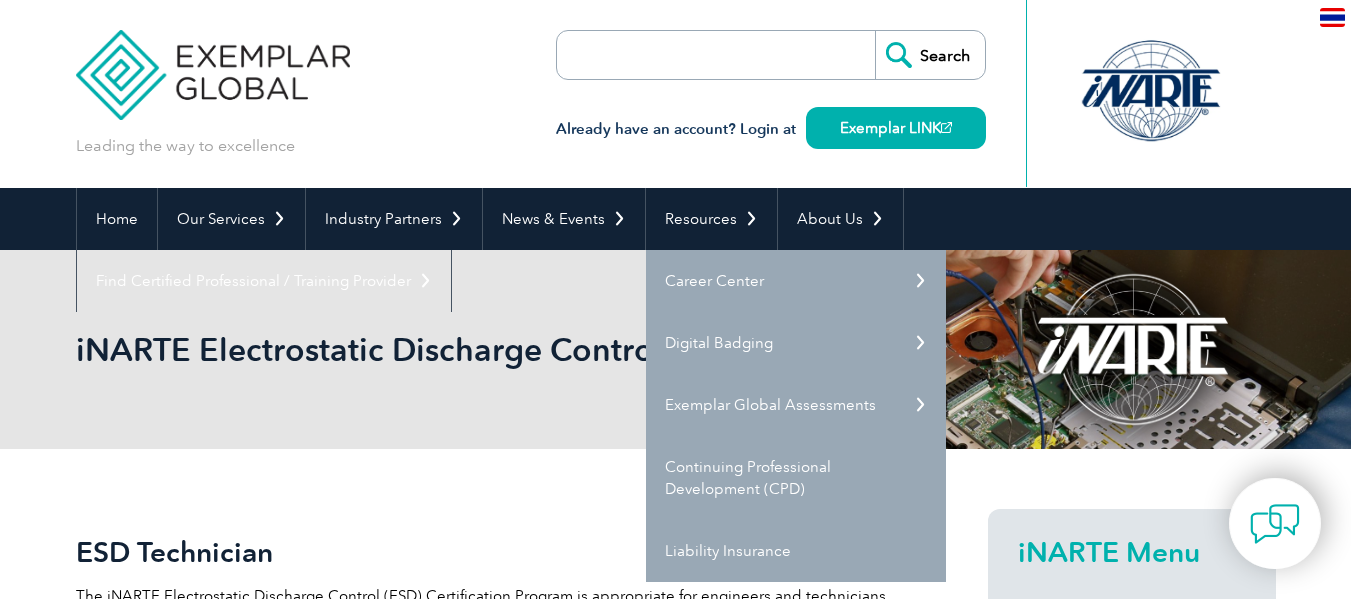 scroll, scrollTop: 0, scrollLeft: 0, axis: both 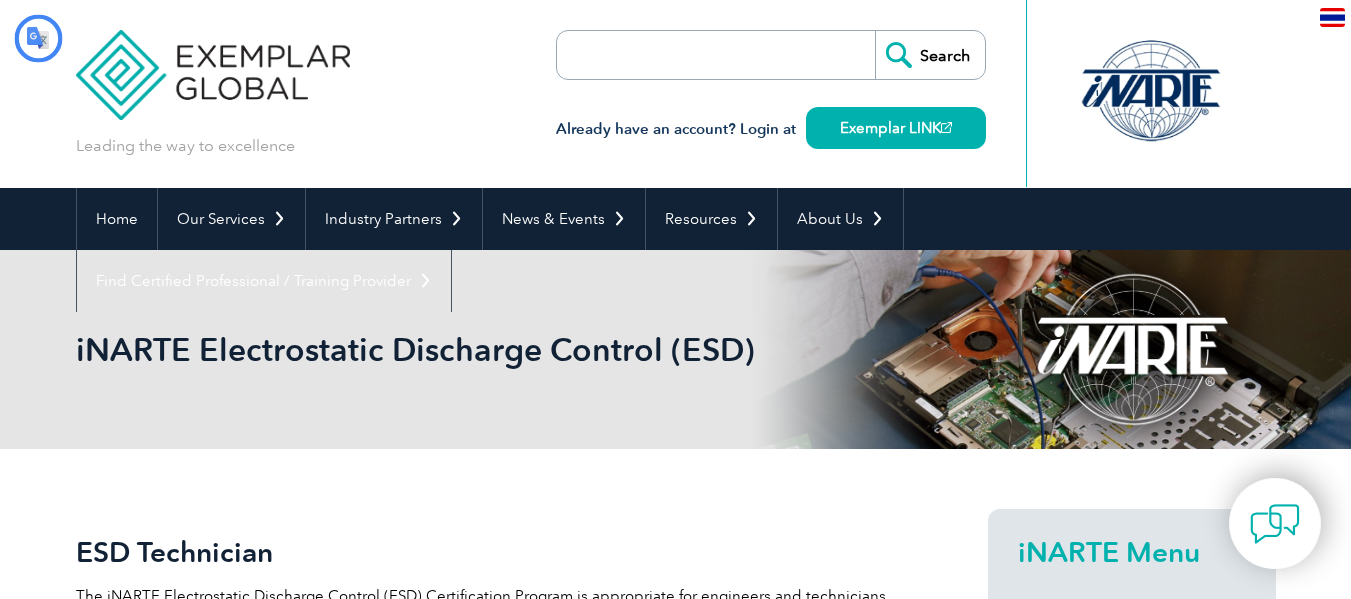 type on "ค้นหา" 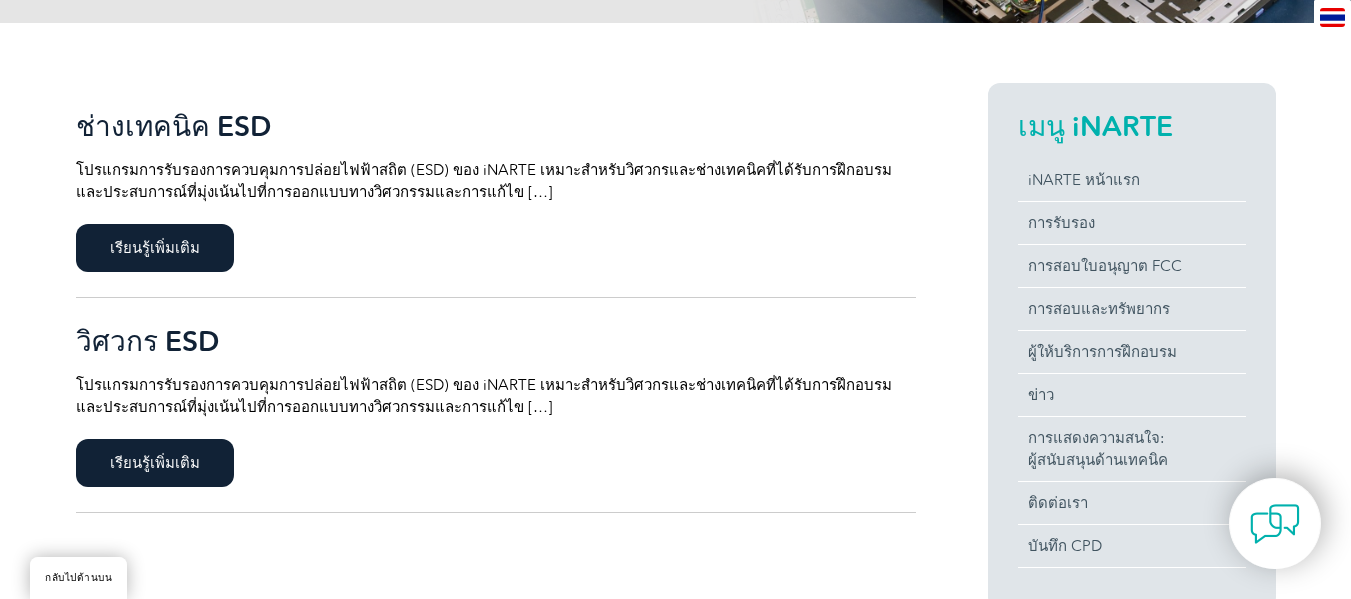 scroll, scrollTop: 400, scrollLeft: 0, axis: vertical 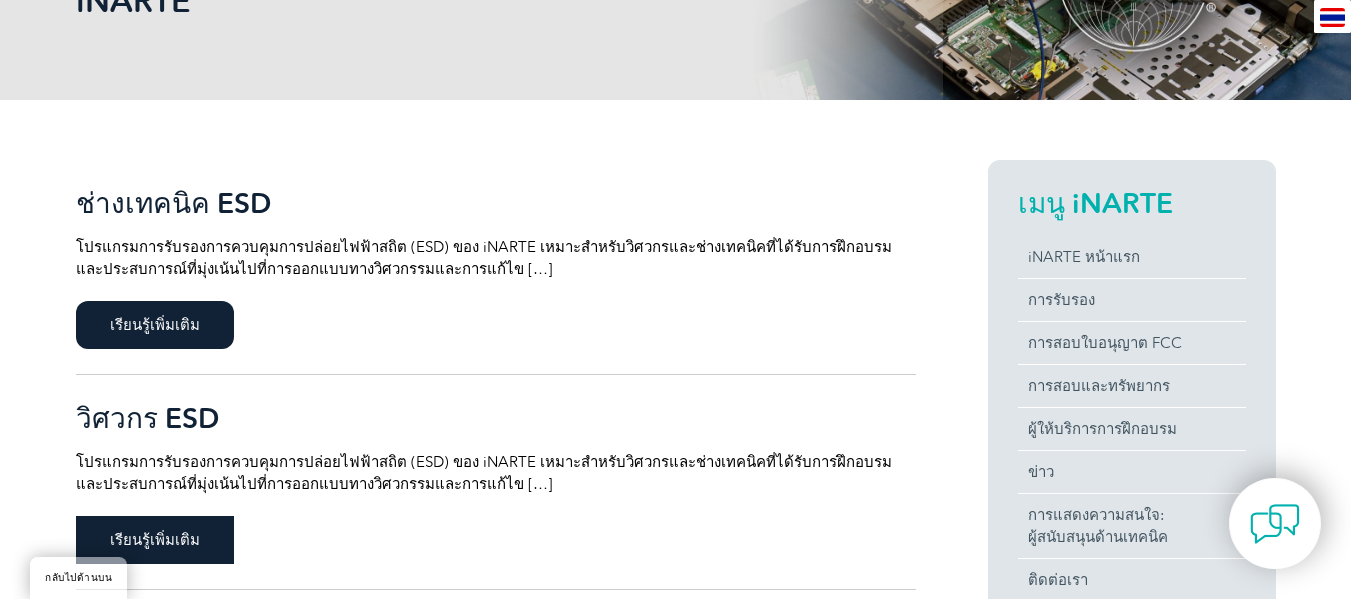 click on "เรียนรู้เพิ่มเติม" at bounding box center (155, 540) 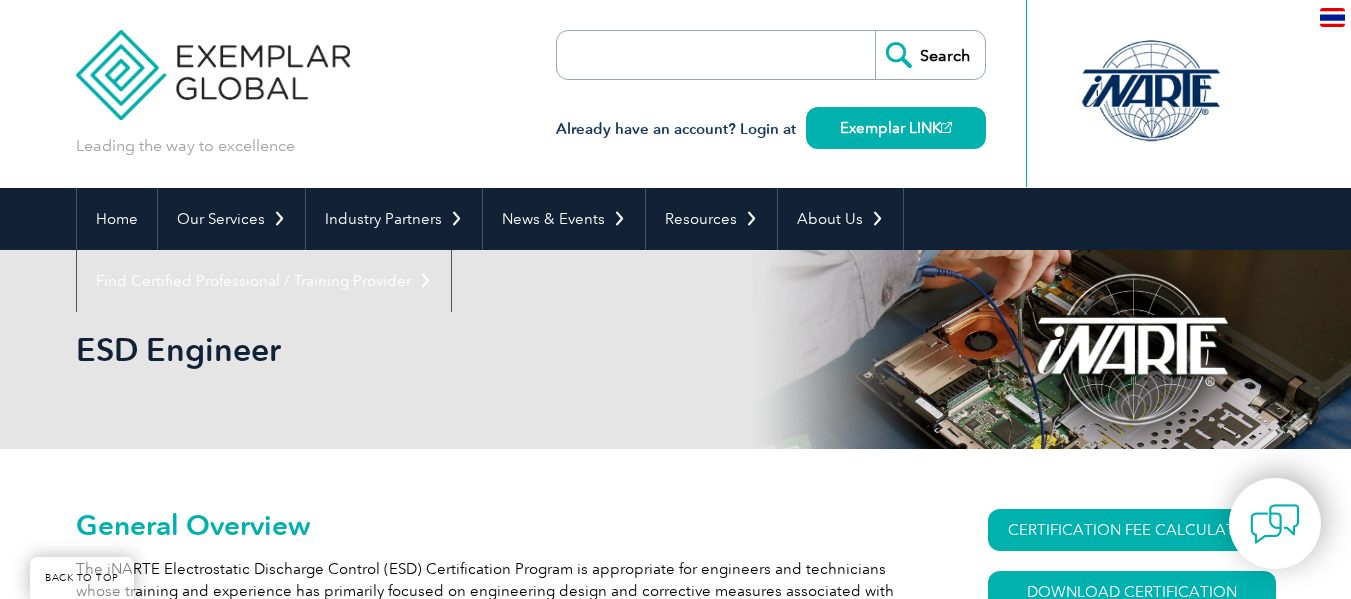 scroll, scrollTop: 253, scrollLeft: 0, axis: vertical 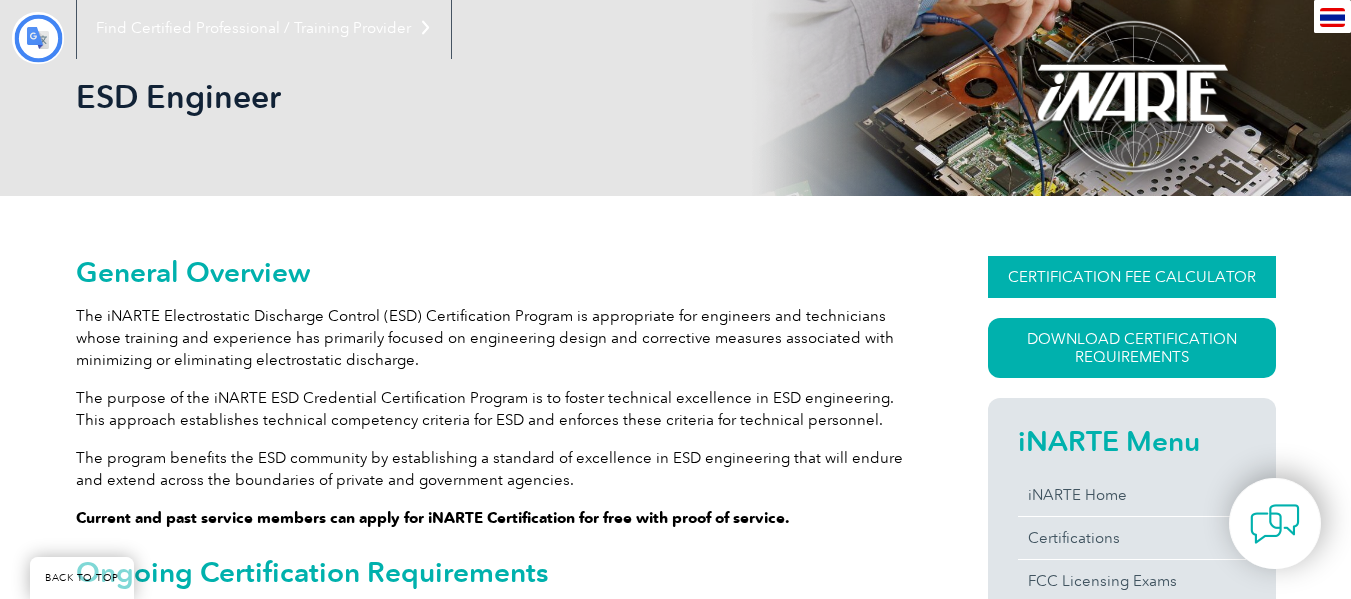 type on "ค้นหา" 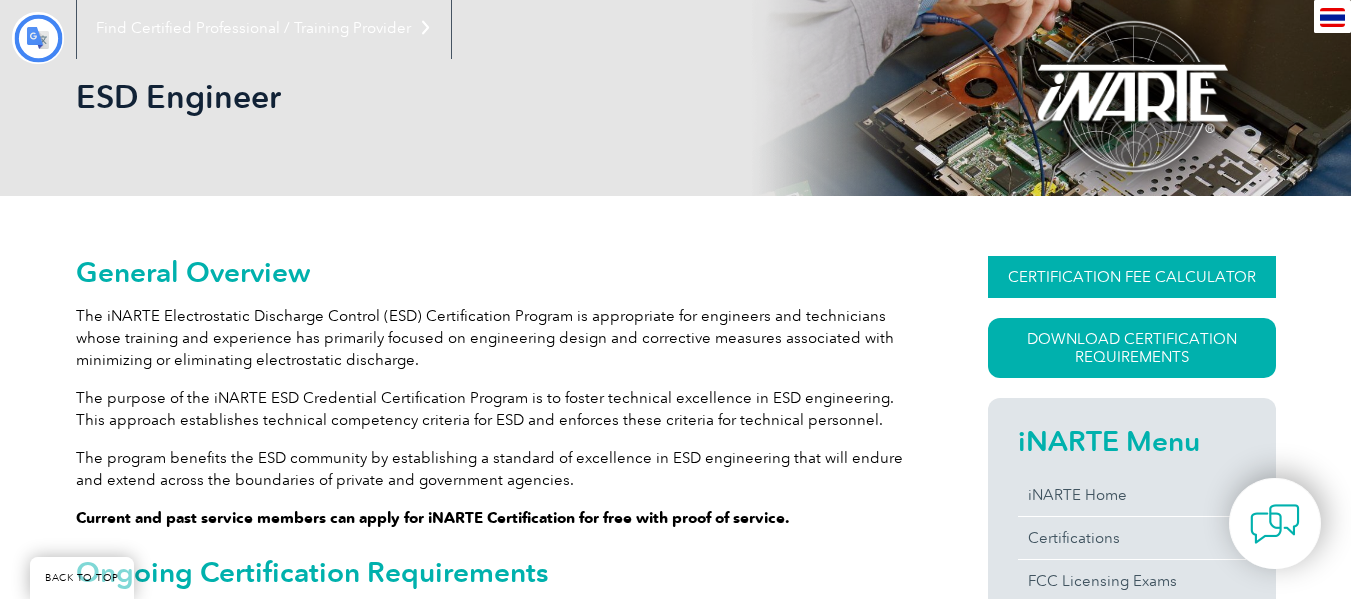 scroll, scrollTop: 0, scrollLeft: 0, axis: both 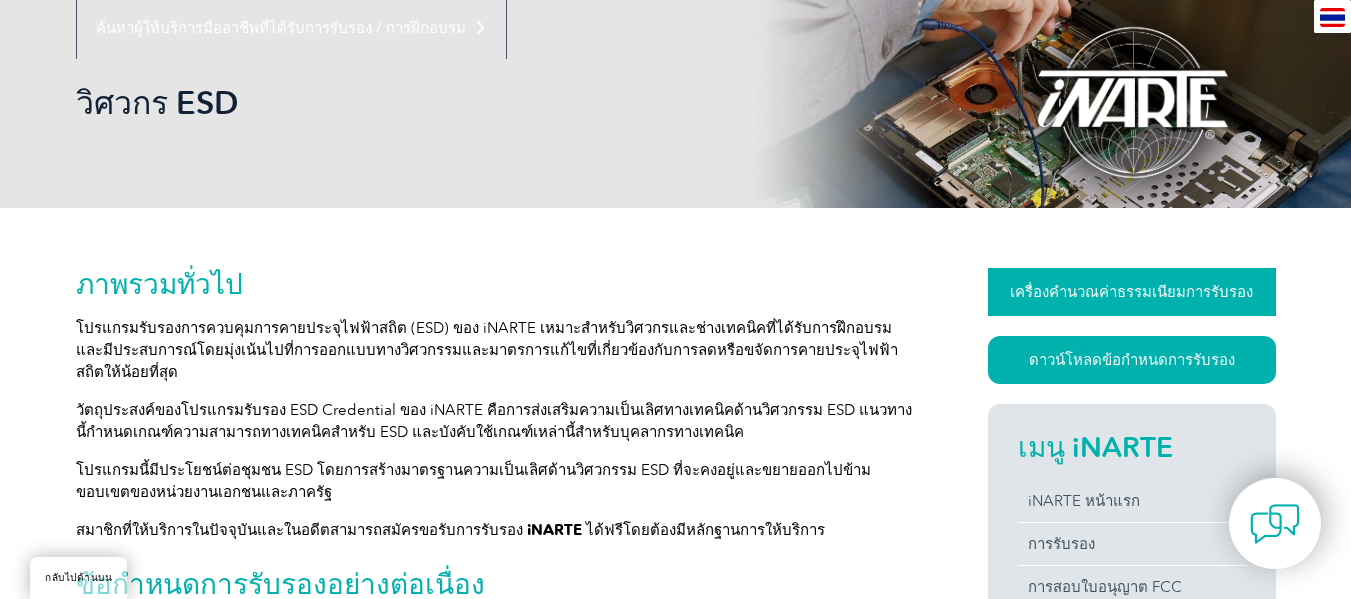 click on "เครื่องคำนวณค่าธรรมเนียมการรับรอง" at bounding box center (1131, 292) 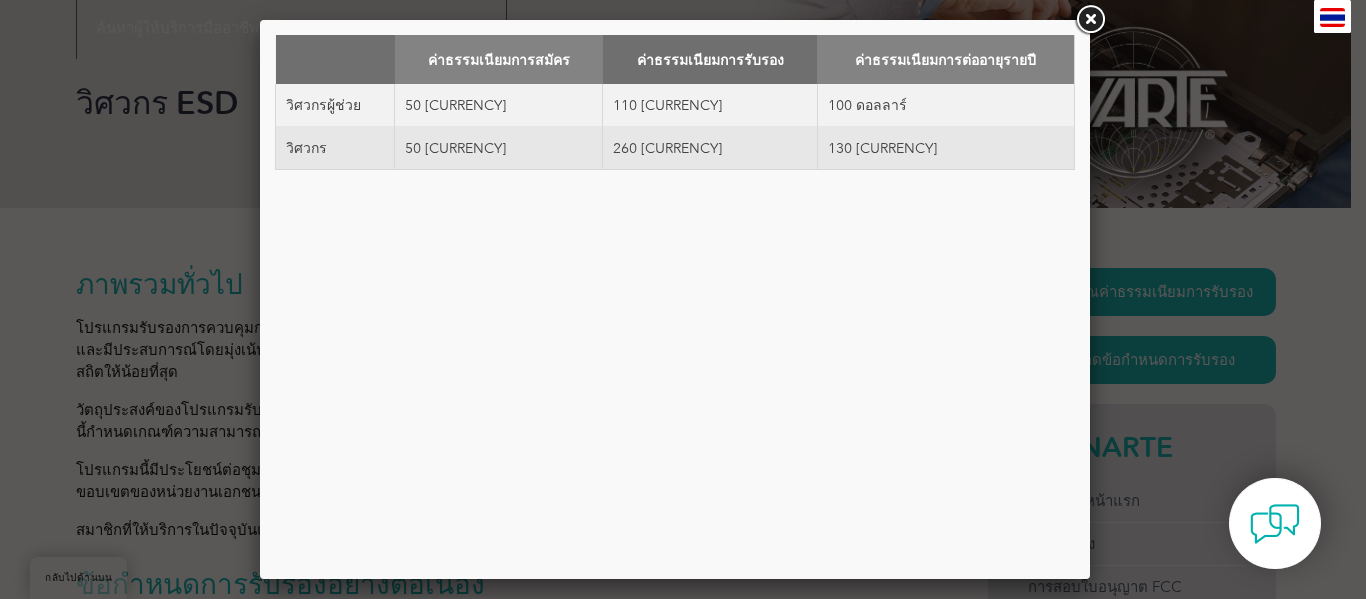 click at bounding box center (1090, 20) 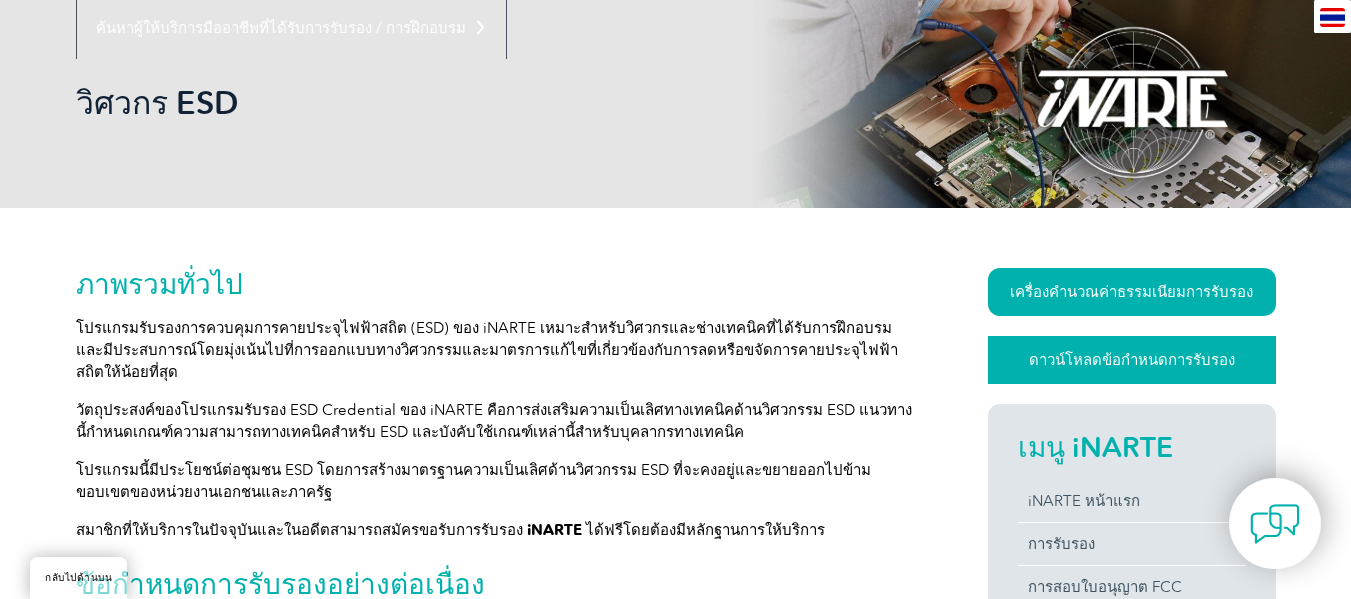 click on "ดาวน์โหลดข้อกำหนดการรับรอง" at bounding box center (1132, 360) 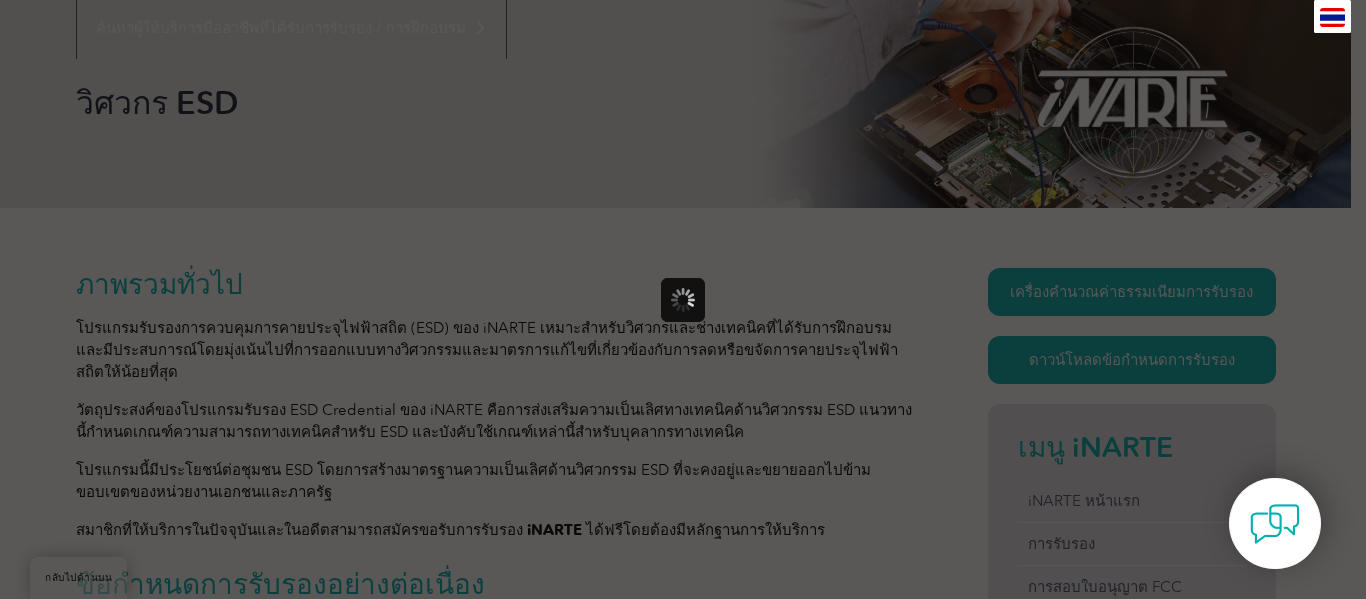 scroll, scrollTop: 0, scrollLeft: 0, axis: both 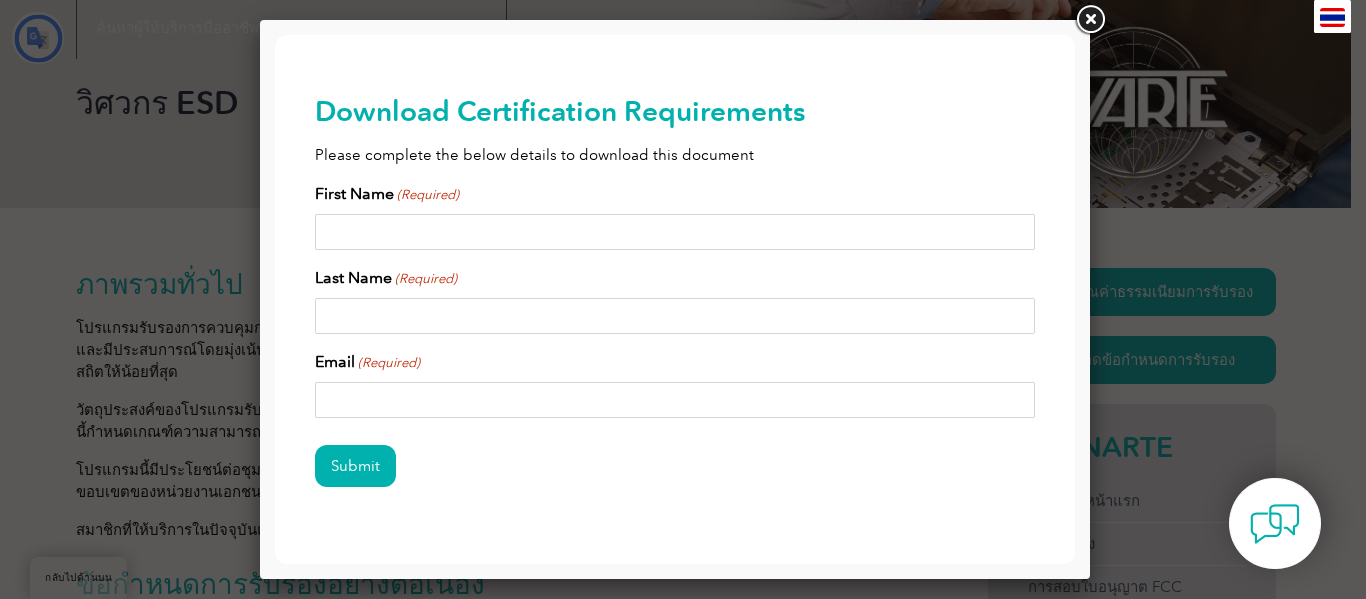 type on "ส่ง" 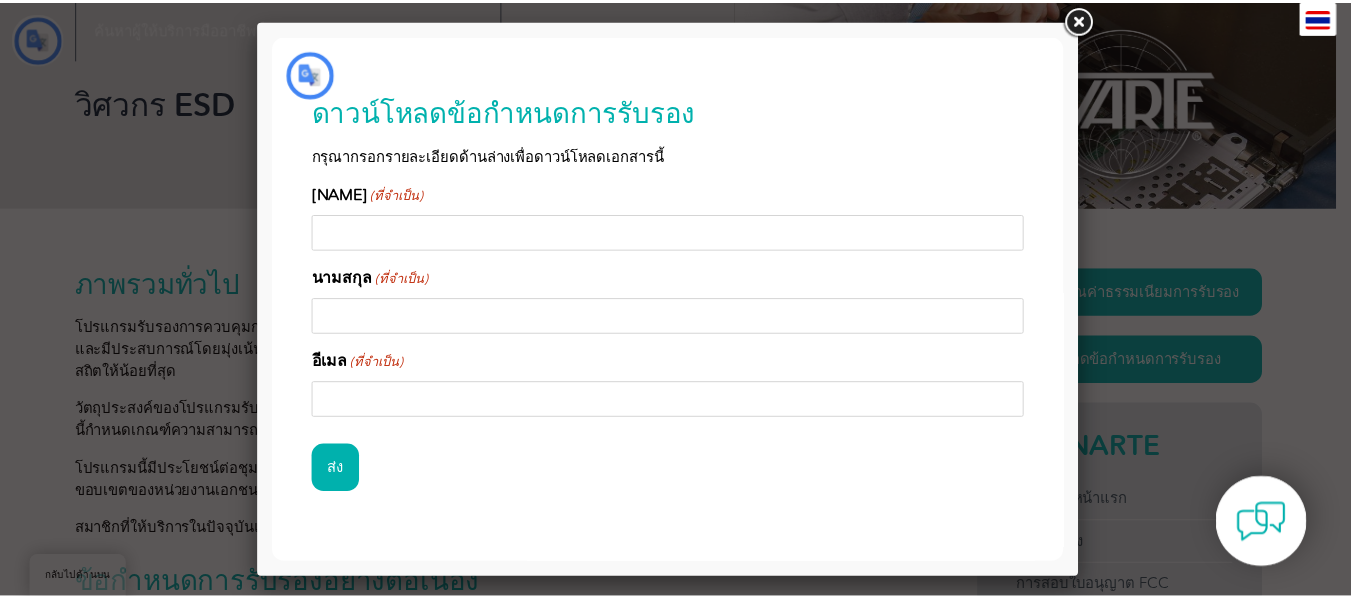 scroll, scrollTop: 0, scrollLeft: 0, axis: both 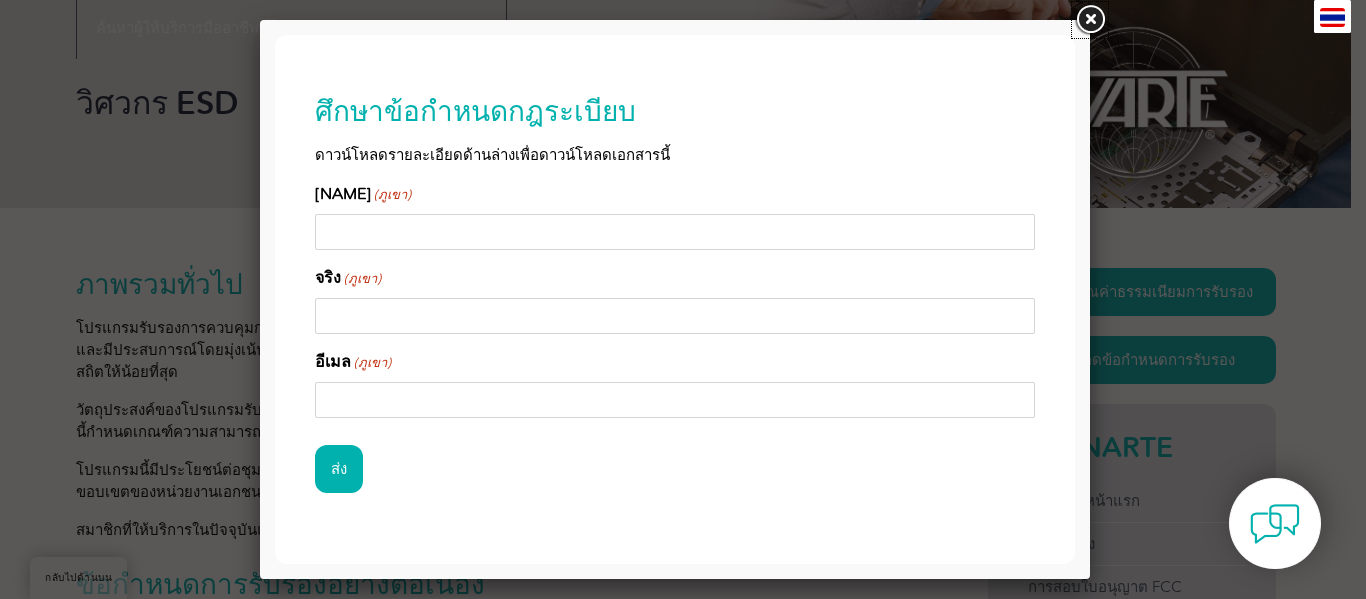 click at bounding box center (1090, 20) 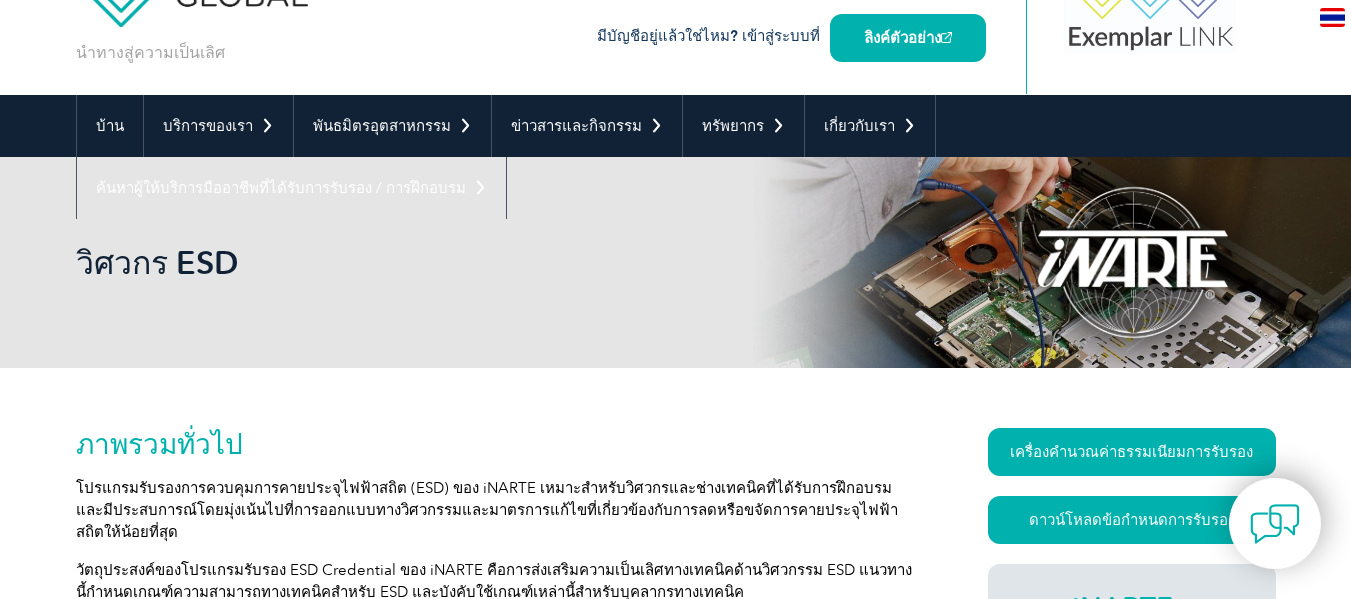 scroll, scrollTop: 0, scrollLeft: 0, axis: both 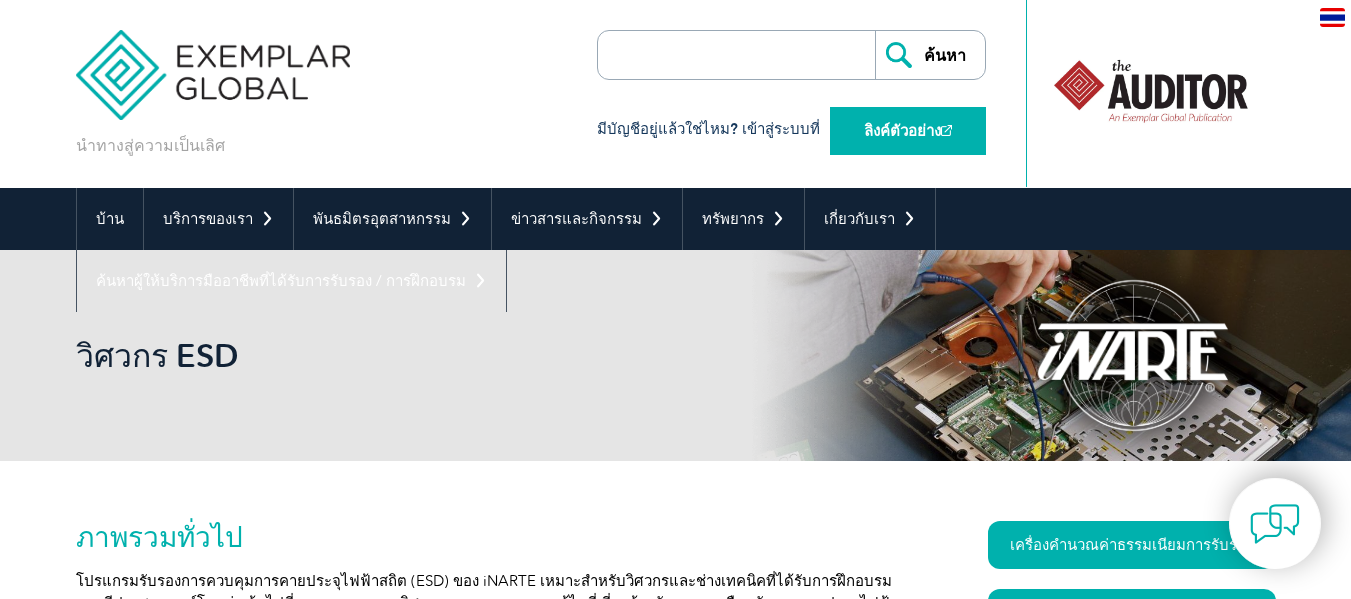 click on "ลิงค์ตัวอย่าง" at bounding box center (902, 131) 